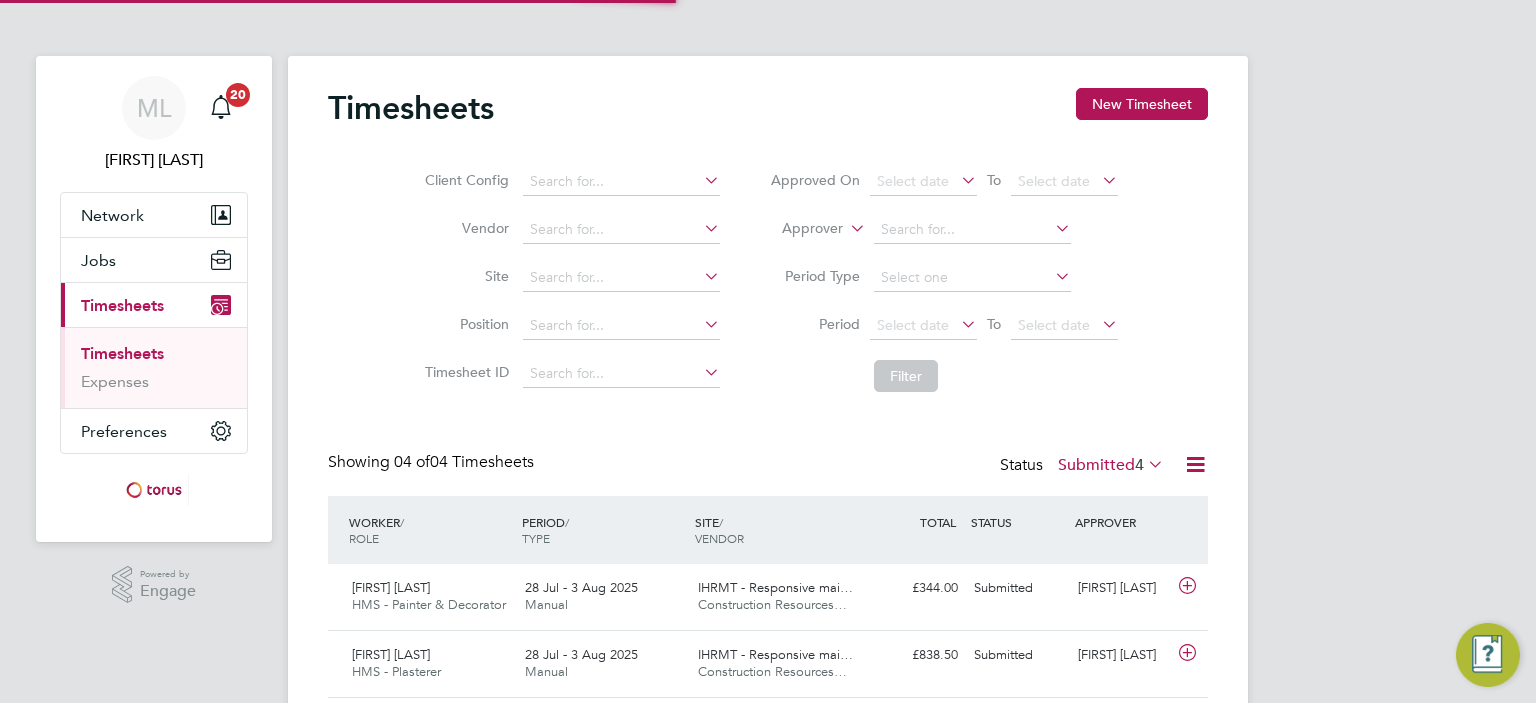 scroll, scrollTop: 0, scrollLeft: 0, axis: both 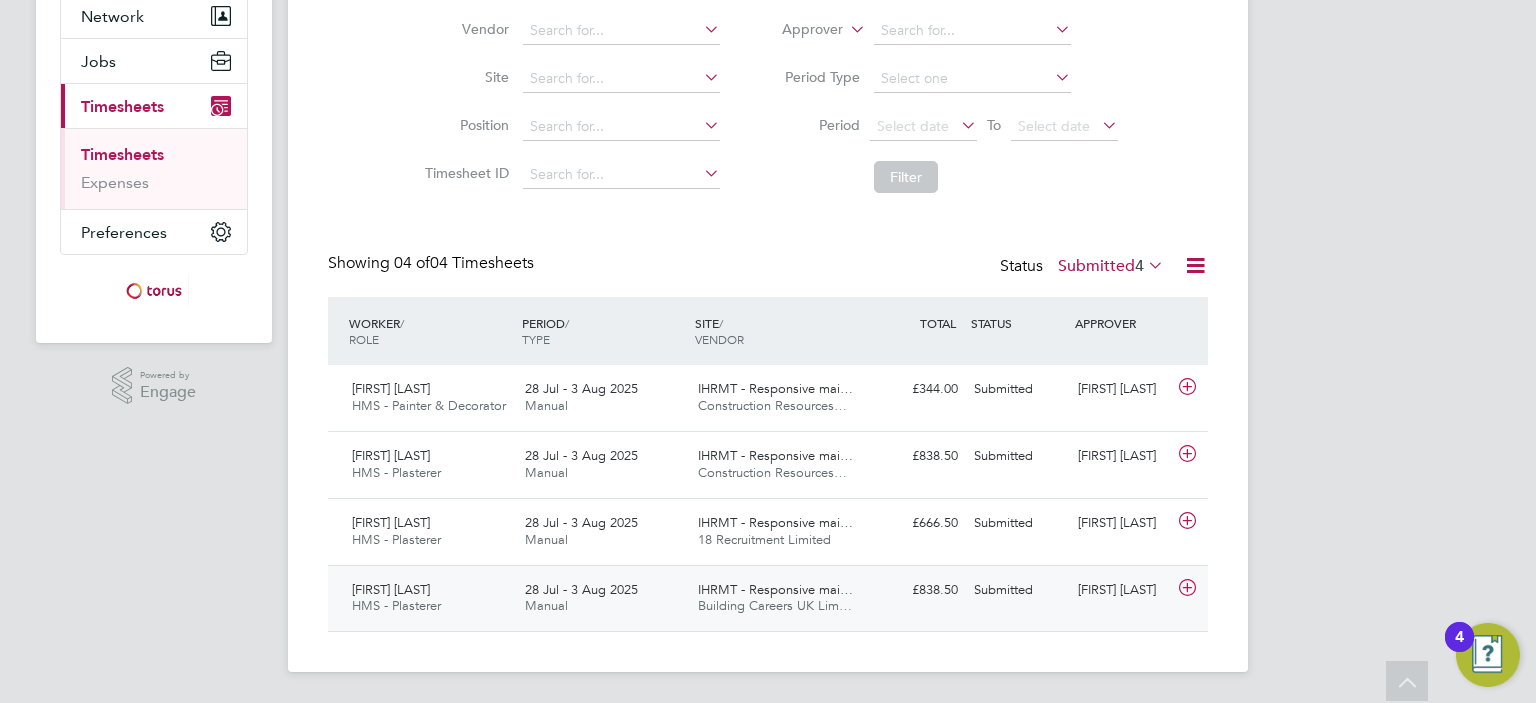 click on "£838.50 Submitted" 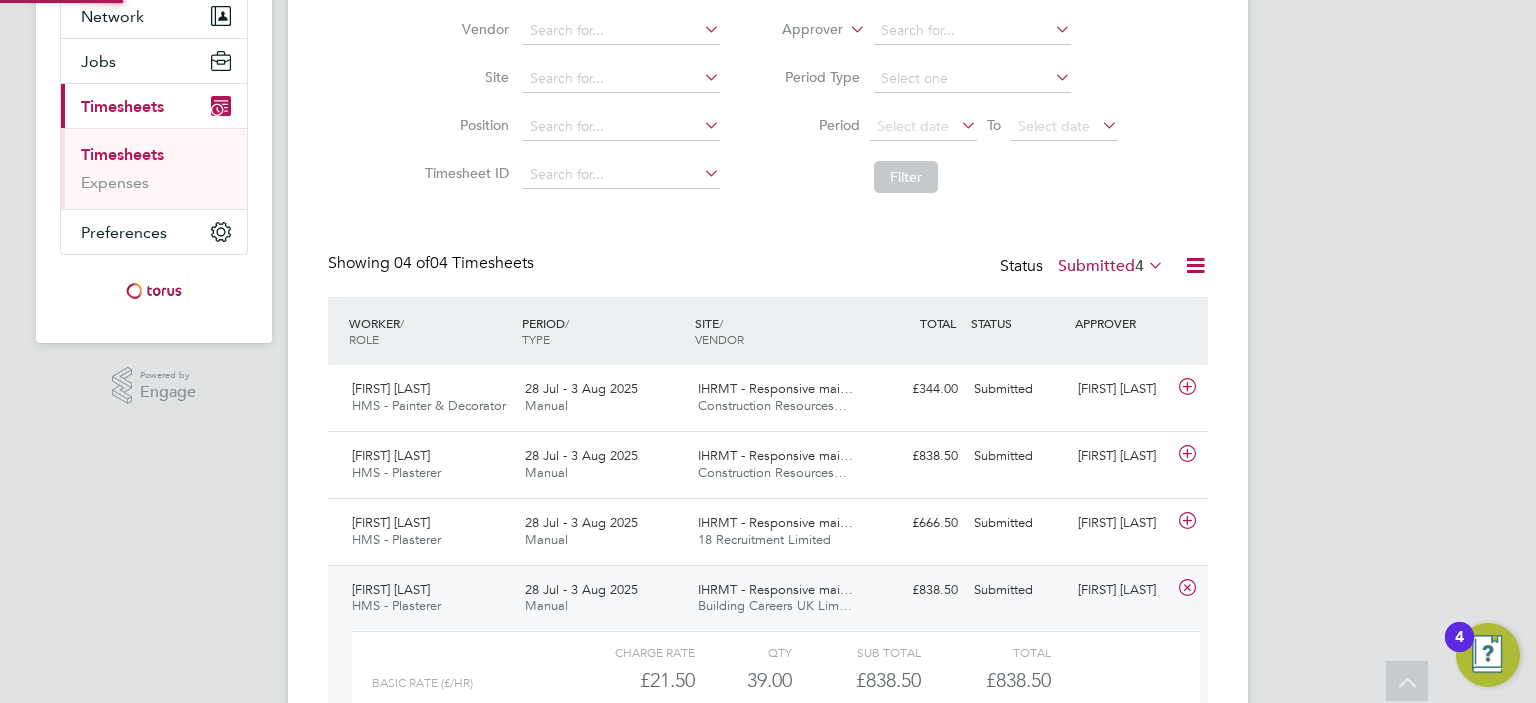 scroll, scrollTop: 9, scrollLeft: 9, axis: both 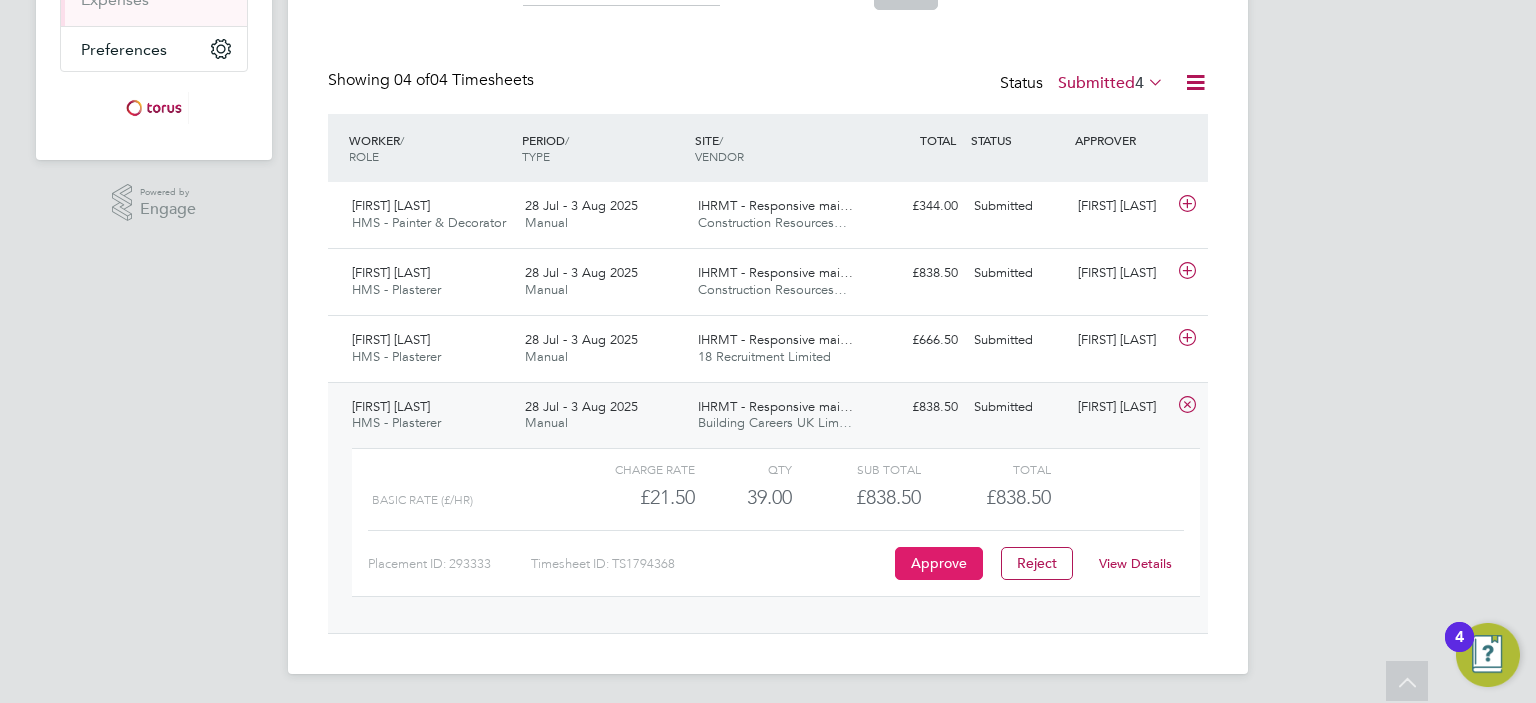 click on "Approve" 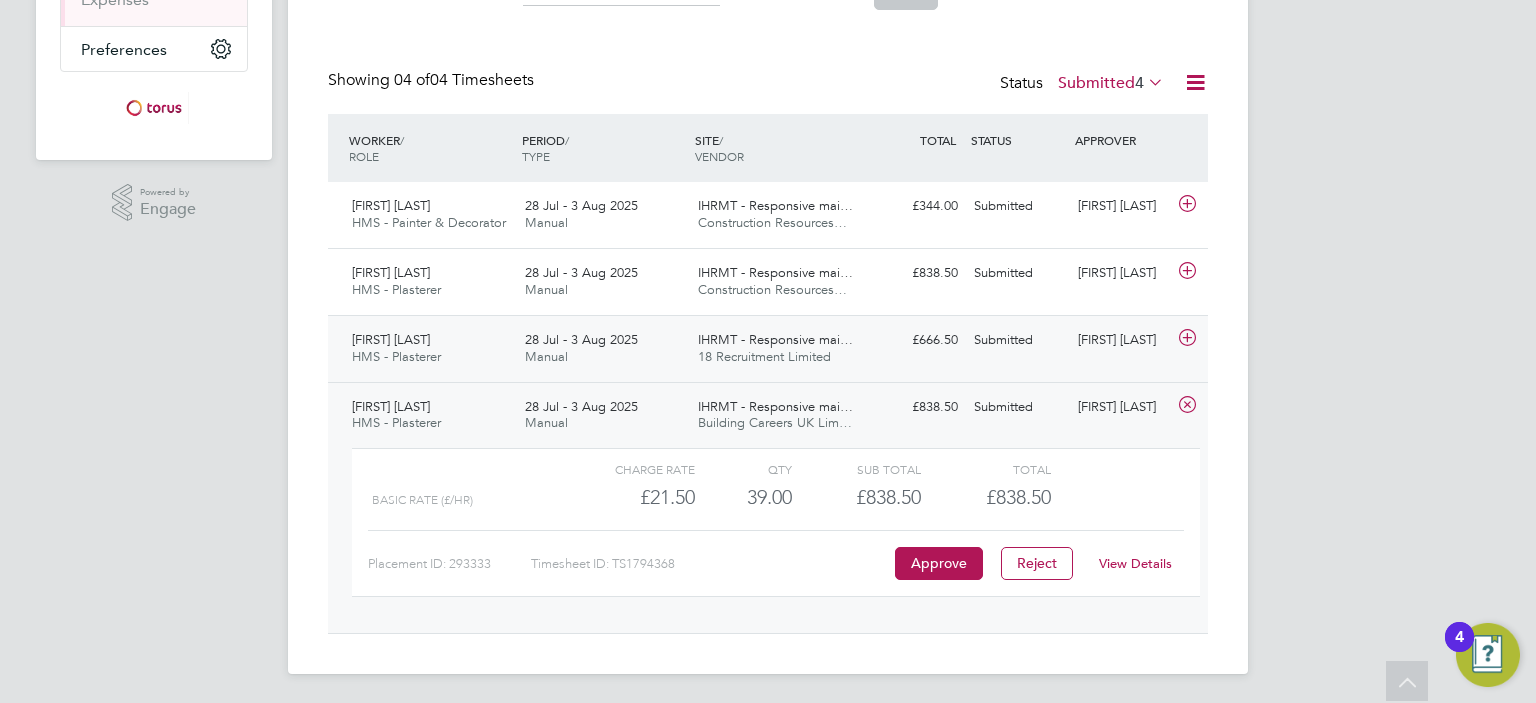 click on "Submitted" 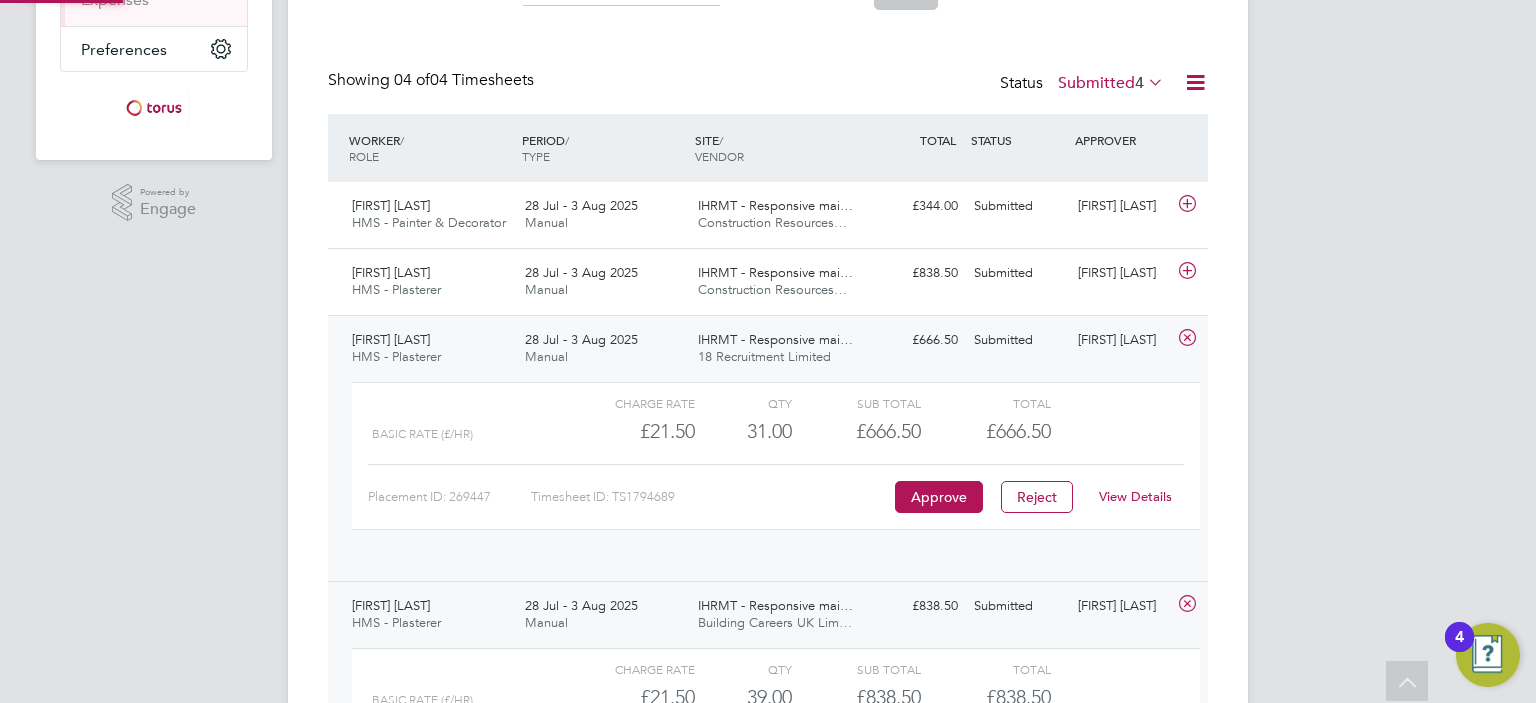 scroll, scrollTop: 9, scrollLeft: 9, axis: both 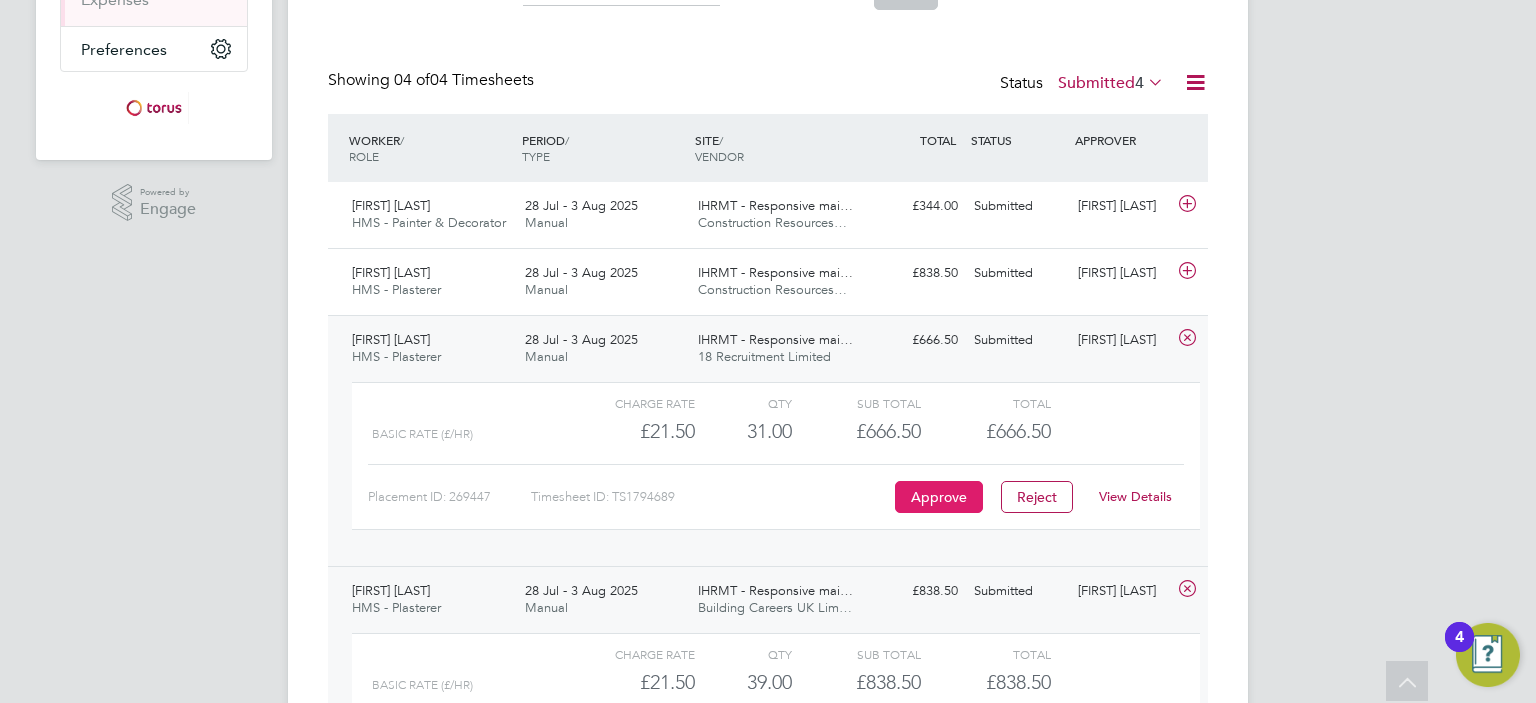 click on "Approve" 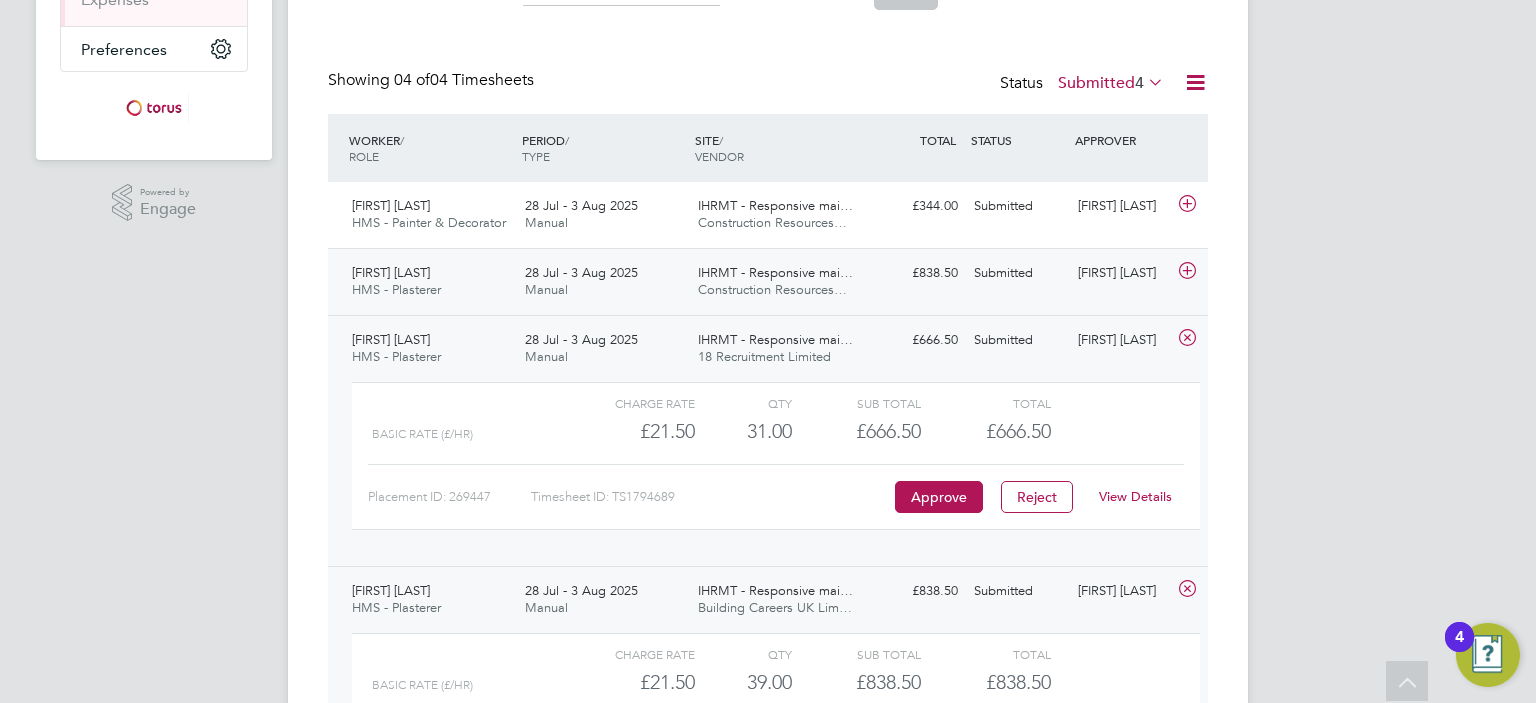 click on "£838.50 Submitted" 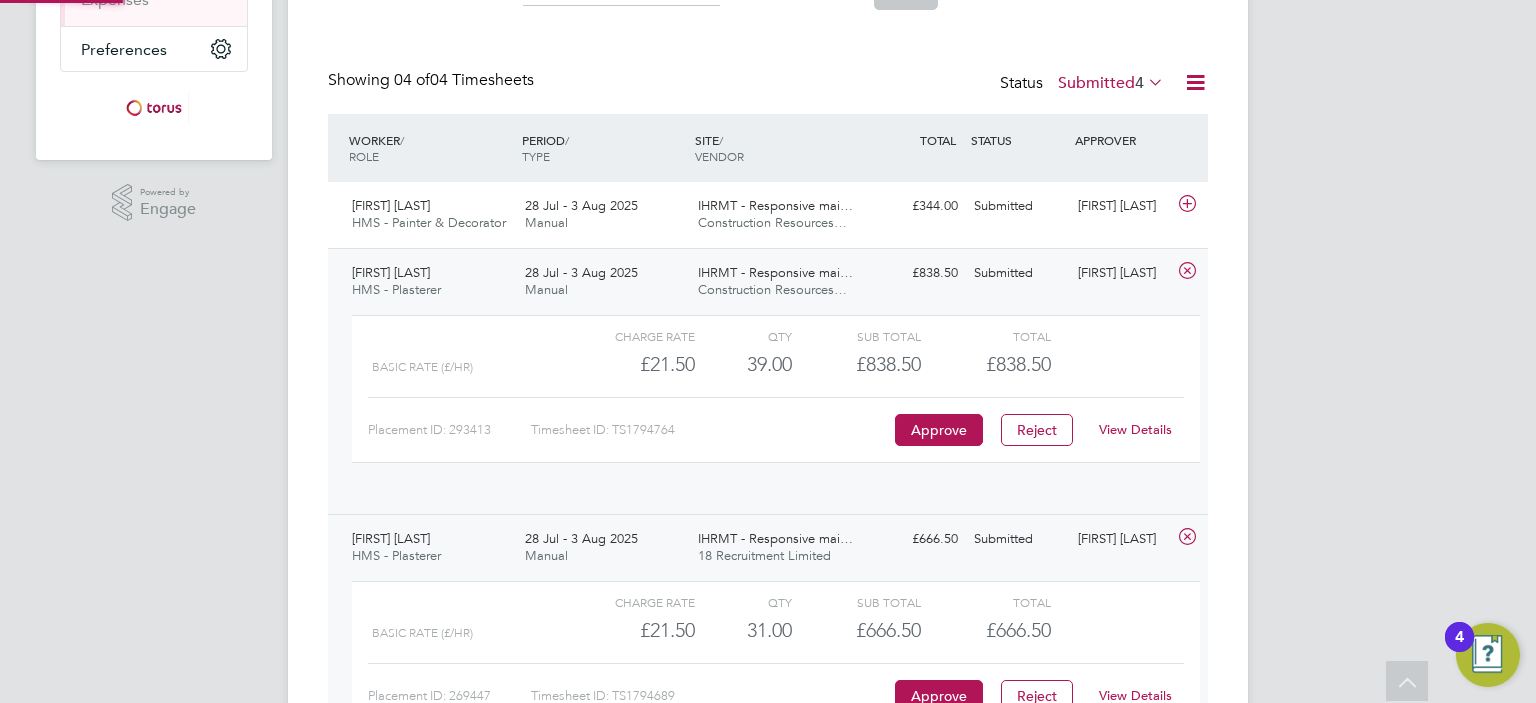 scroll, scrollTop: 9, scrollLeft: 9, axis: both 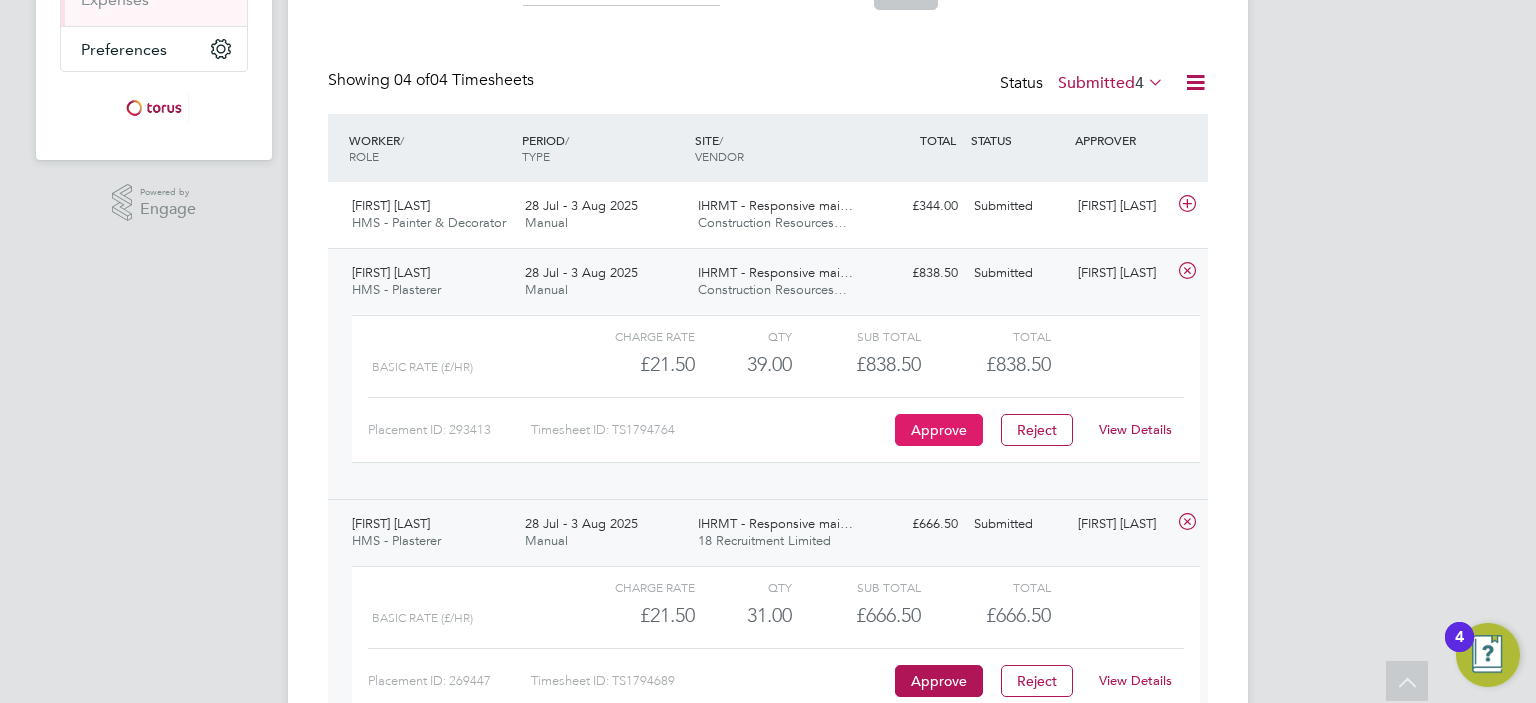 click on "Approve" 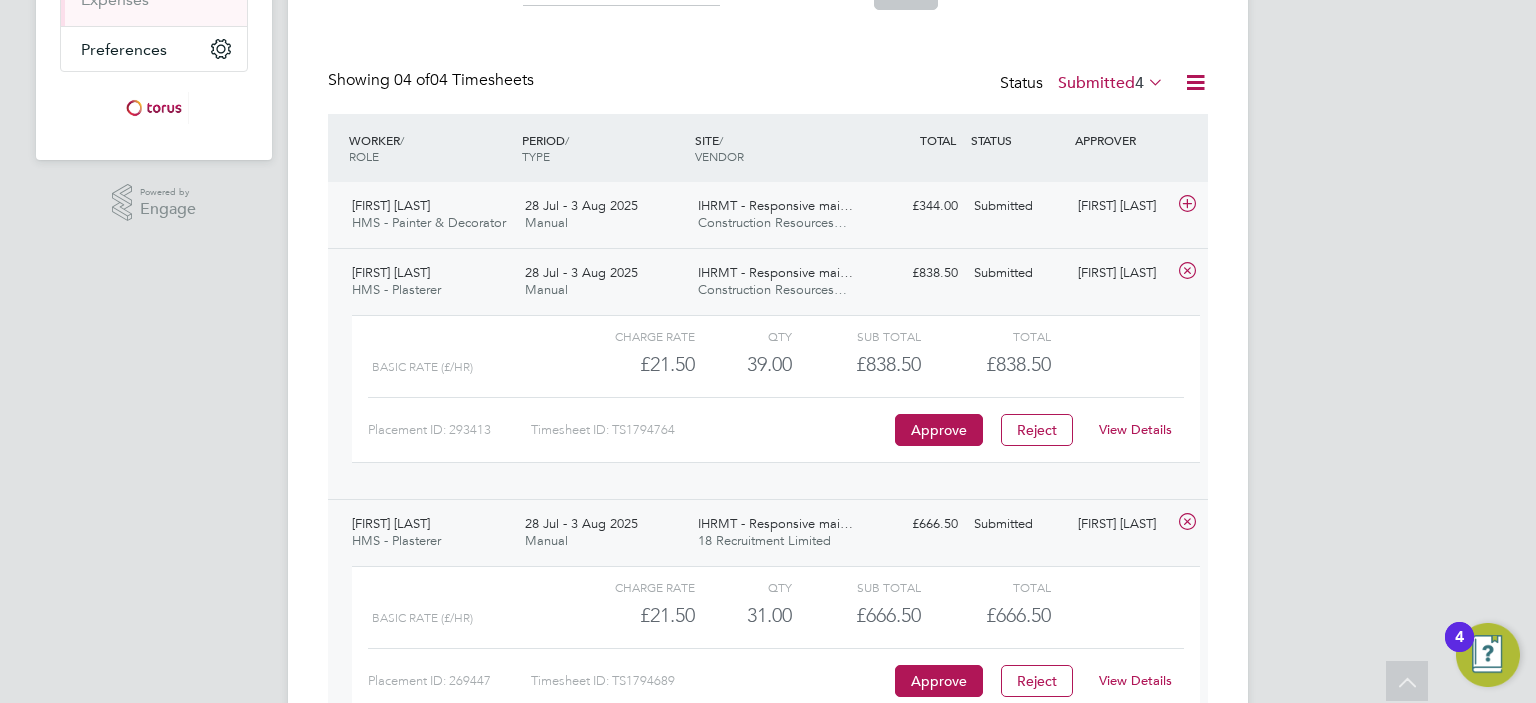 click on "Submitted" 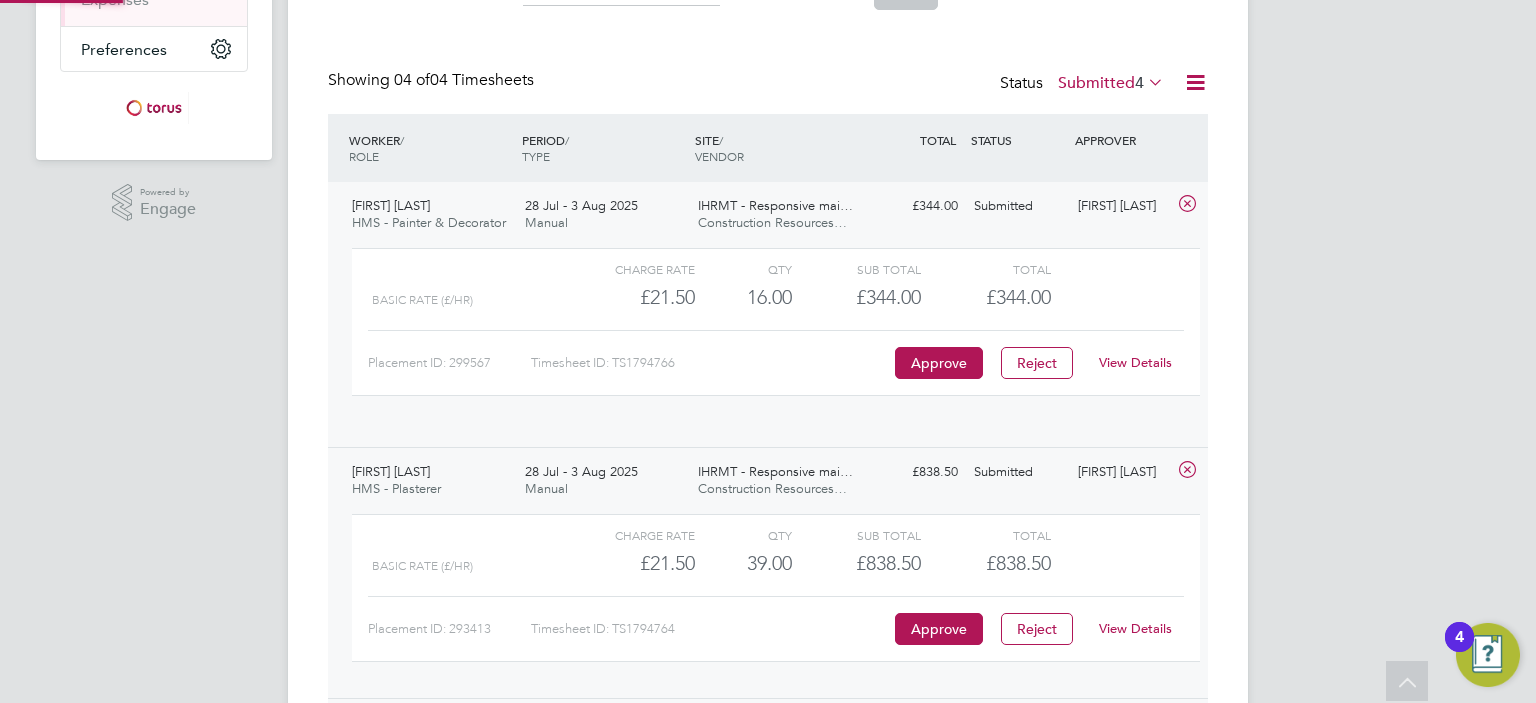 scroll, scrollTop: 9, scrollLeft: 9, axis: both 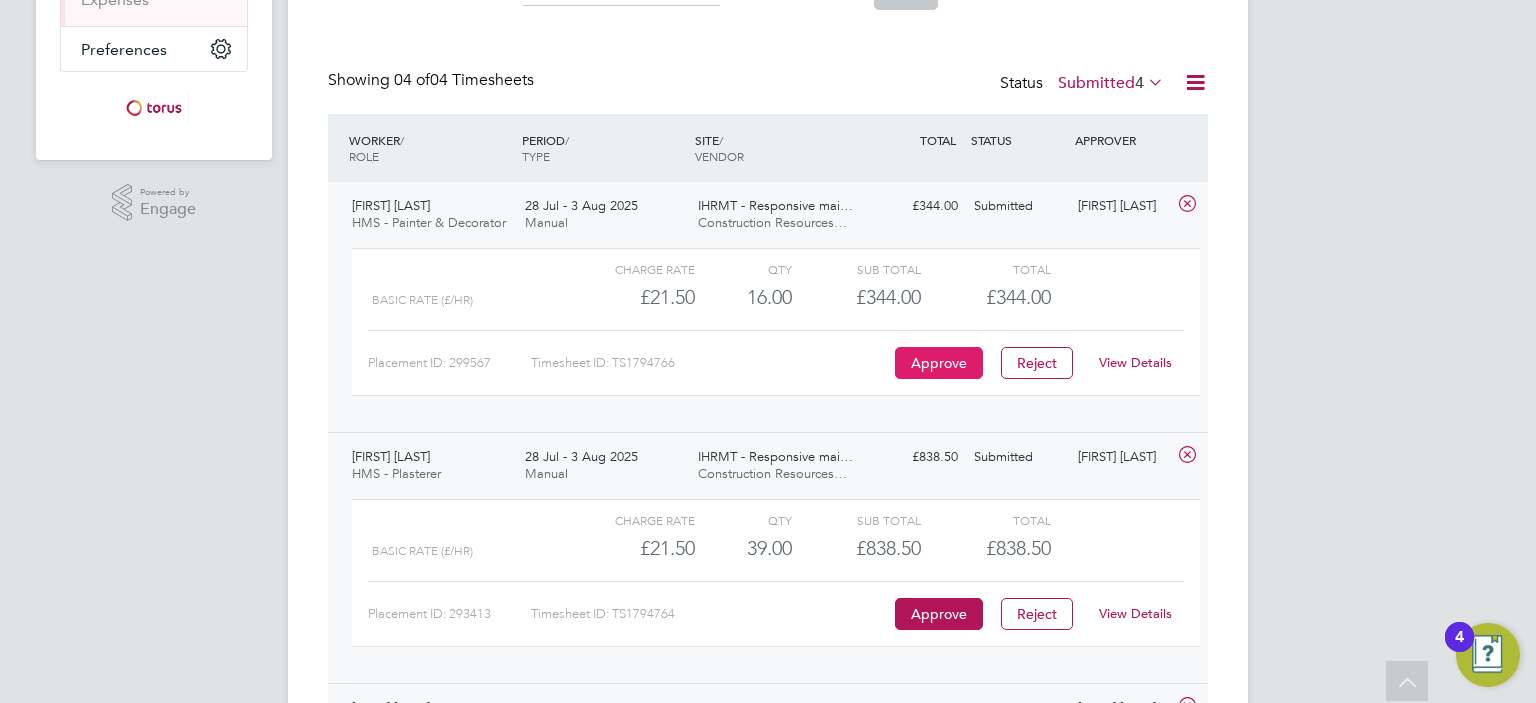 click on "Approve" 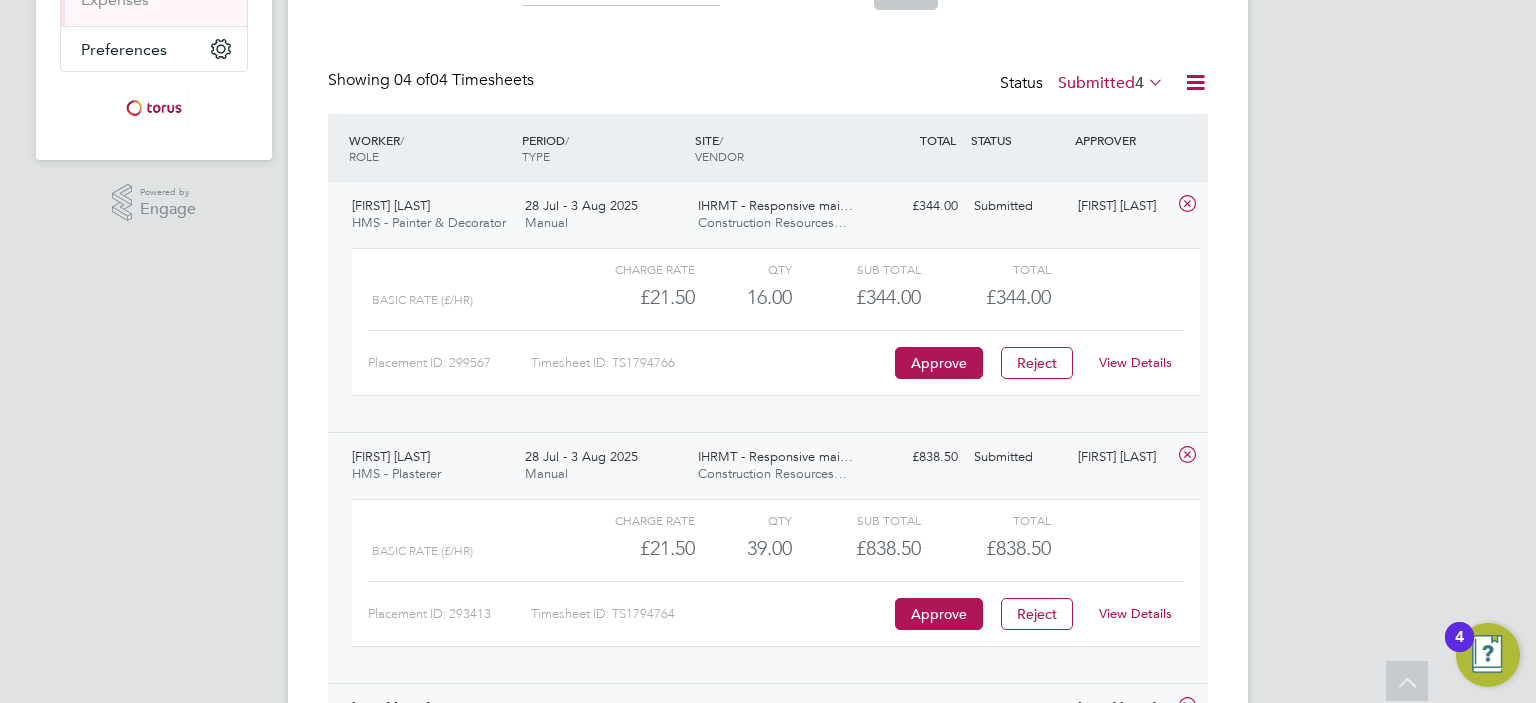 scroll, scrollTop: 0, scrollLeft: 0, axis: both 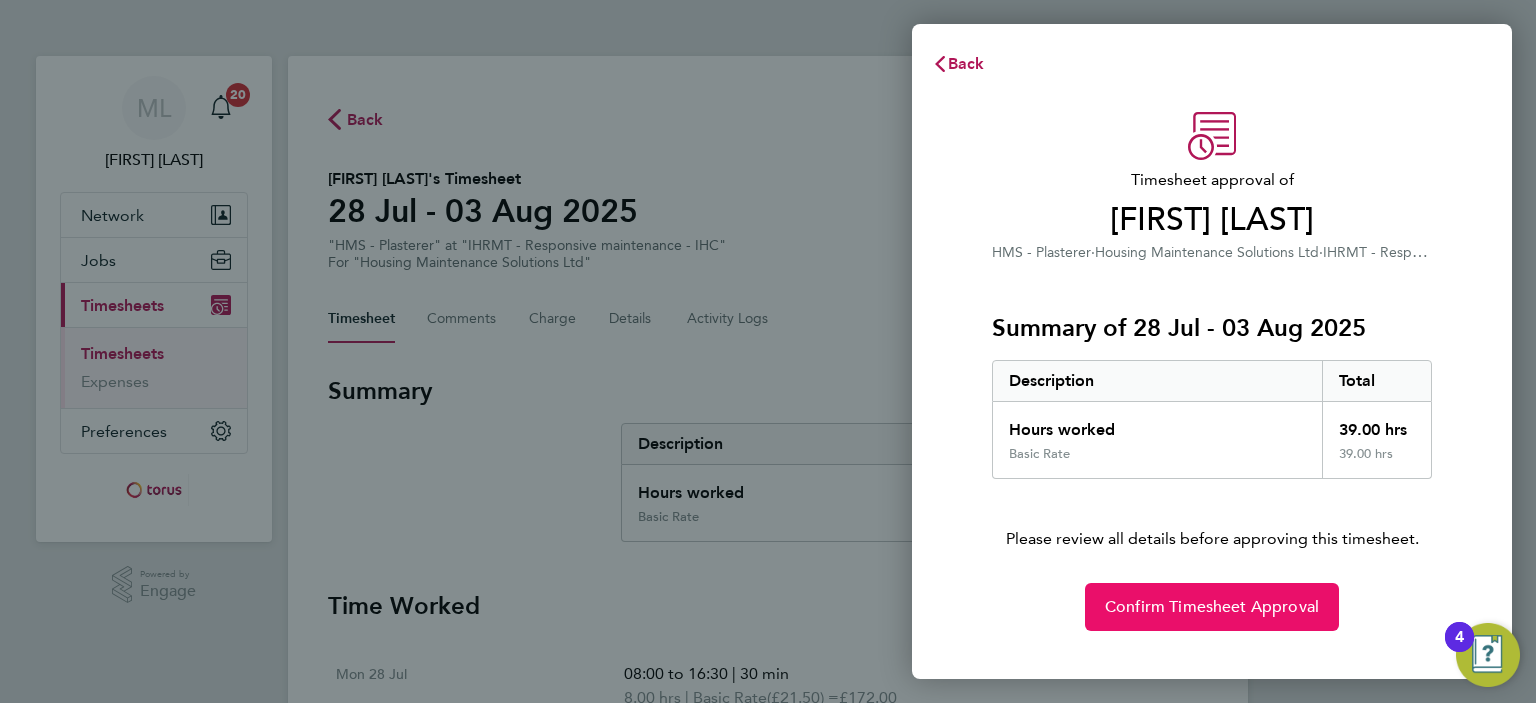 click on "Confirm Timesheet Approval" 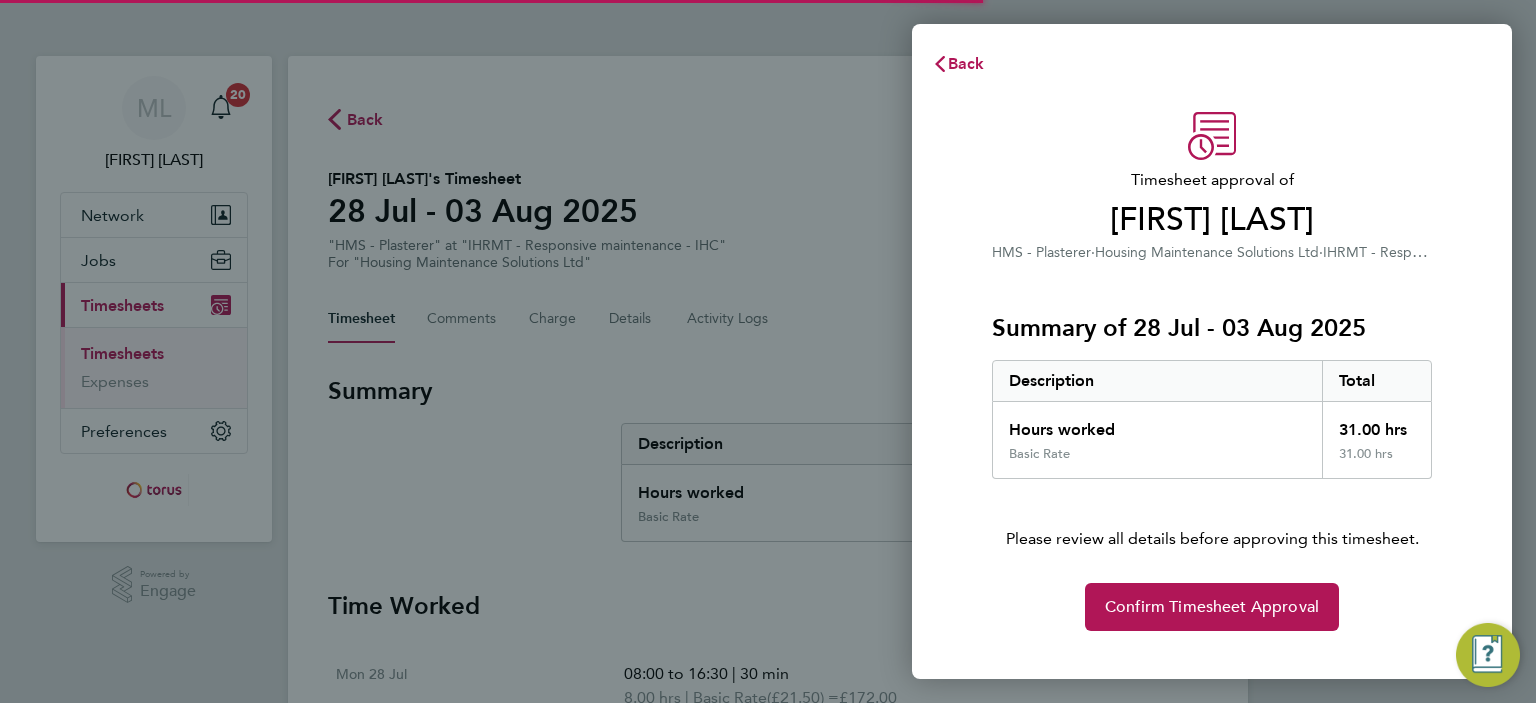scroll, scrollTop: 0, scrollLeft: 0, axis: both 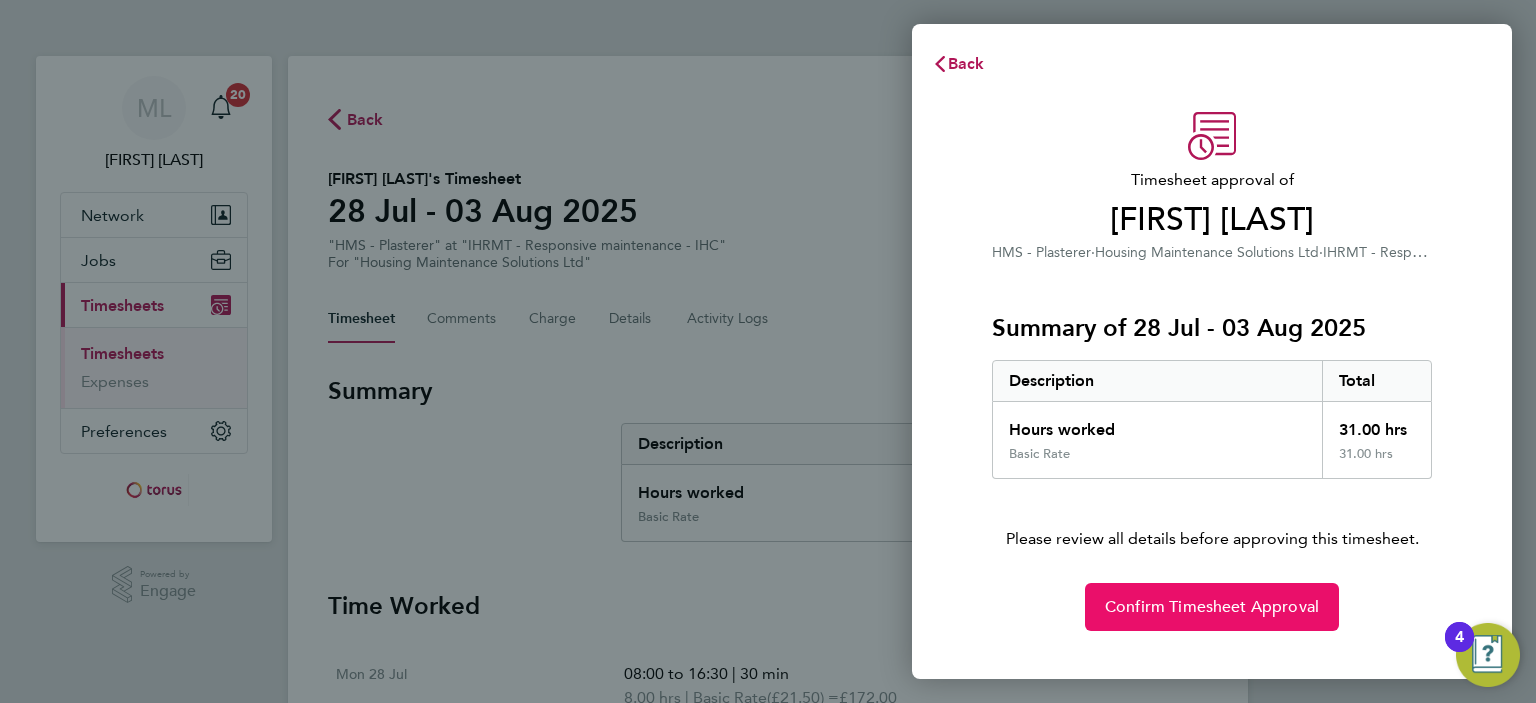 click on "Confirm Timesheet Approval" 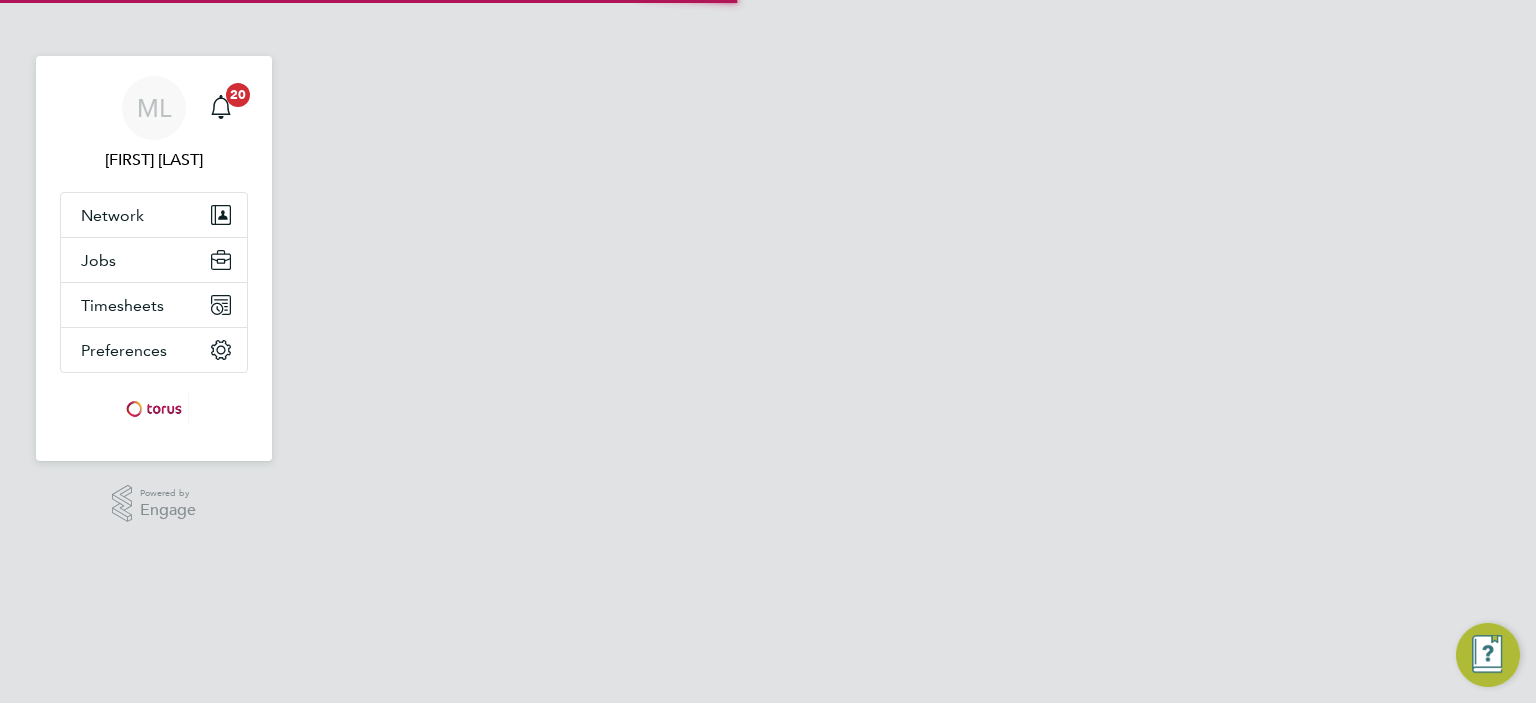 scroll, scrollTop: 0, scrollLeft: 0, axis: both 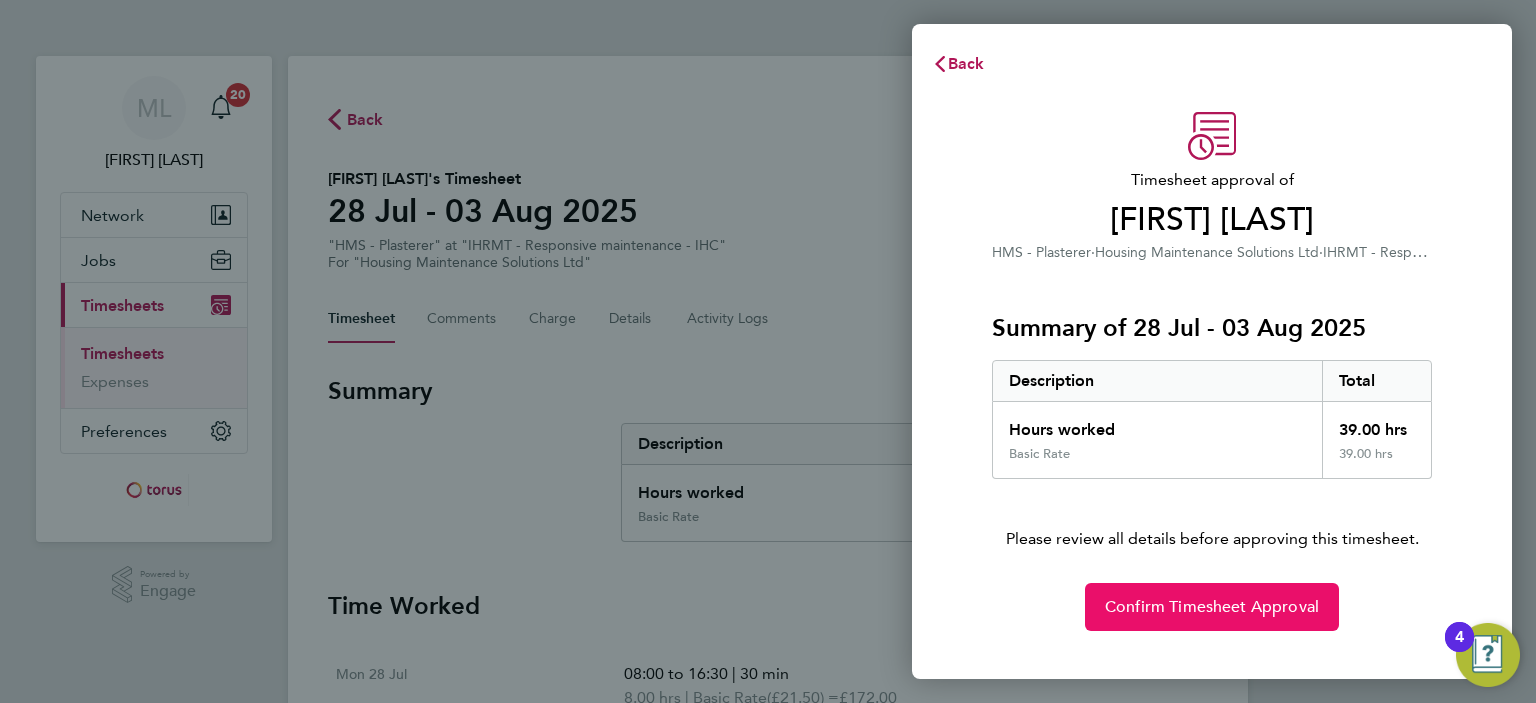 click on "Confirm Timesheet Approval" 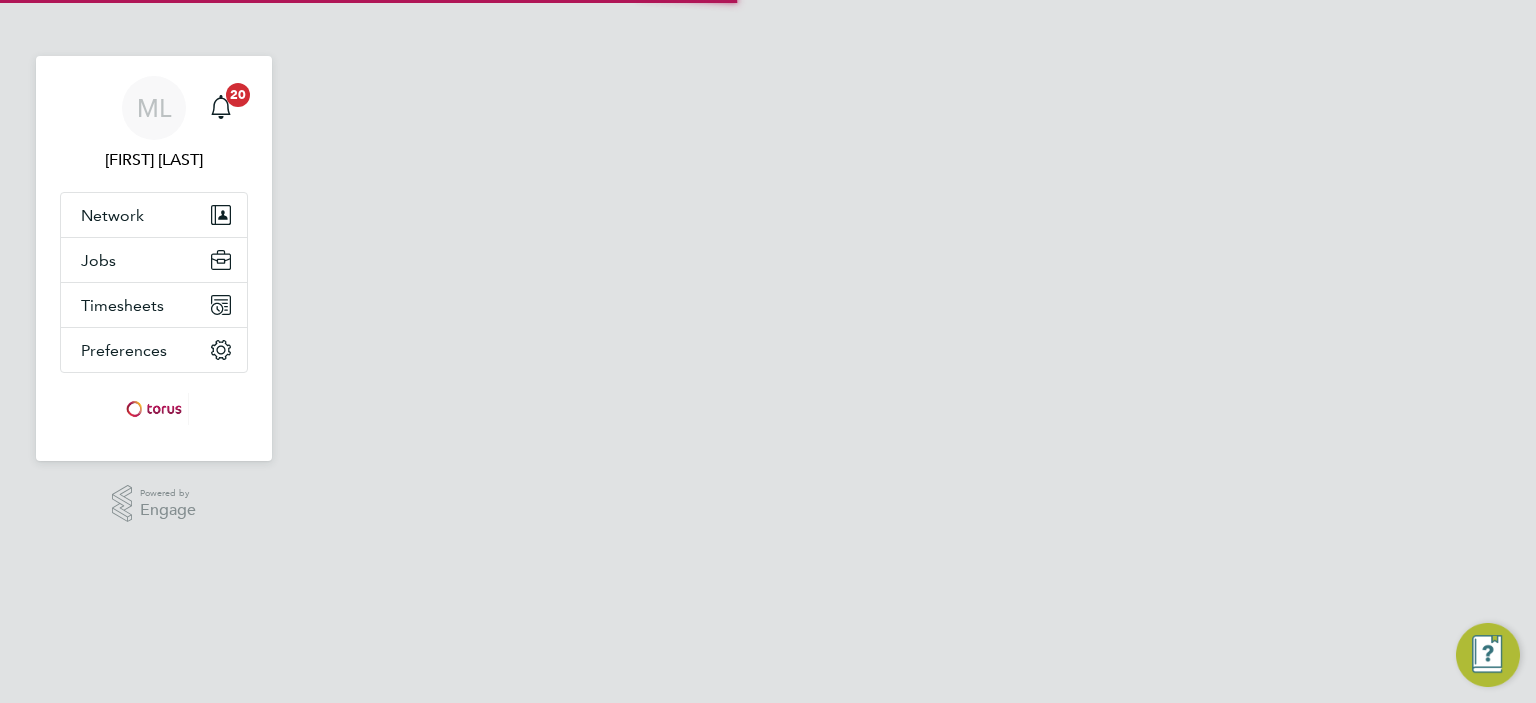 scroll, scrollTop: 0, scrollLeft: 0, axis: both 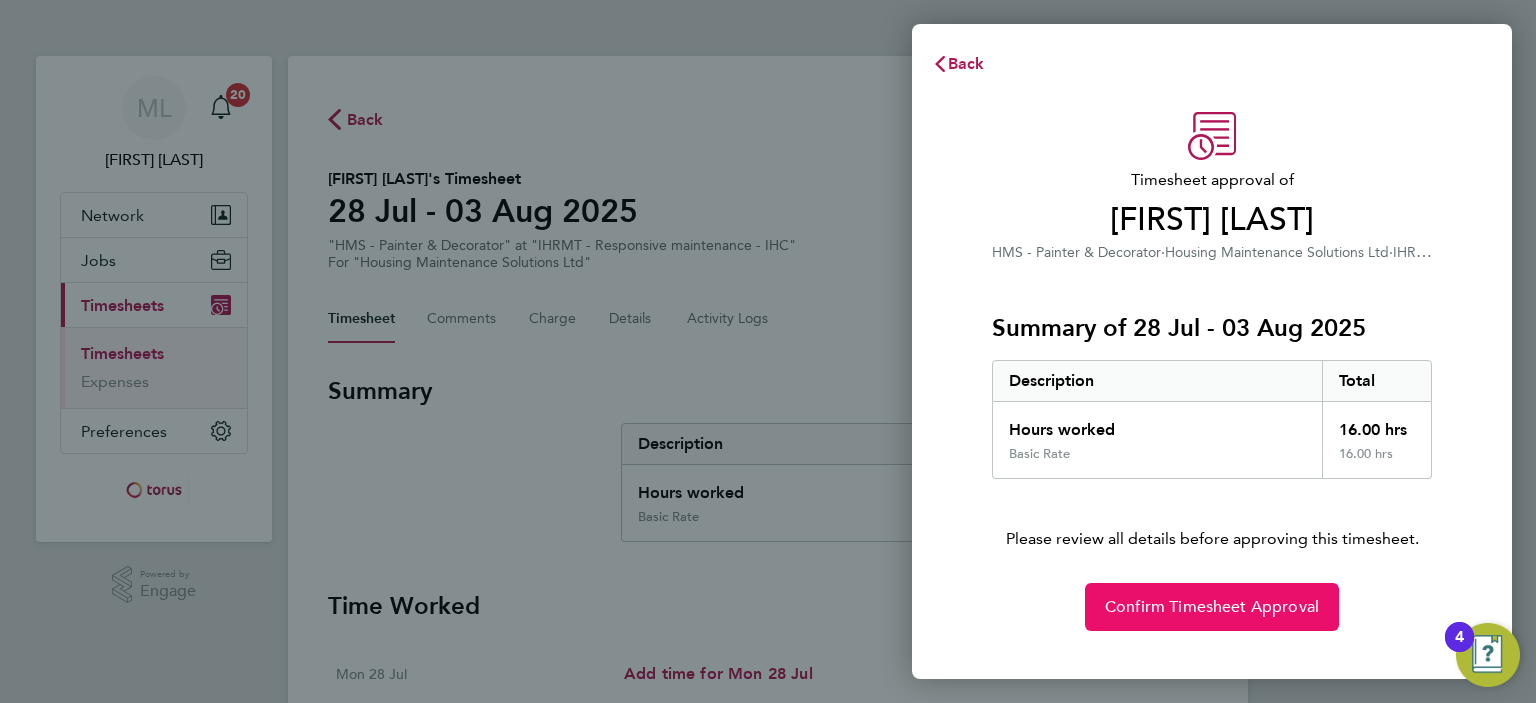 click on "Confirm Timesheet Approval" 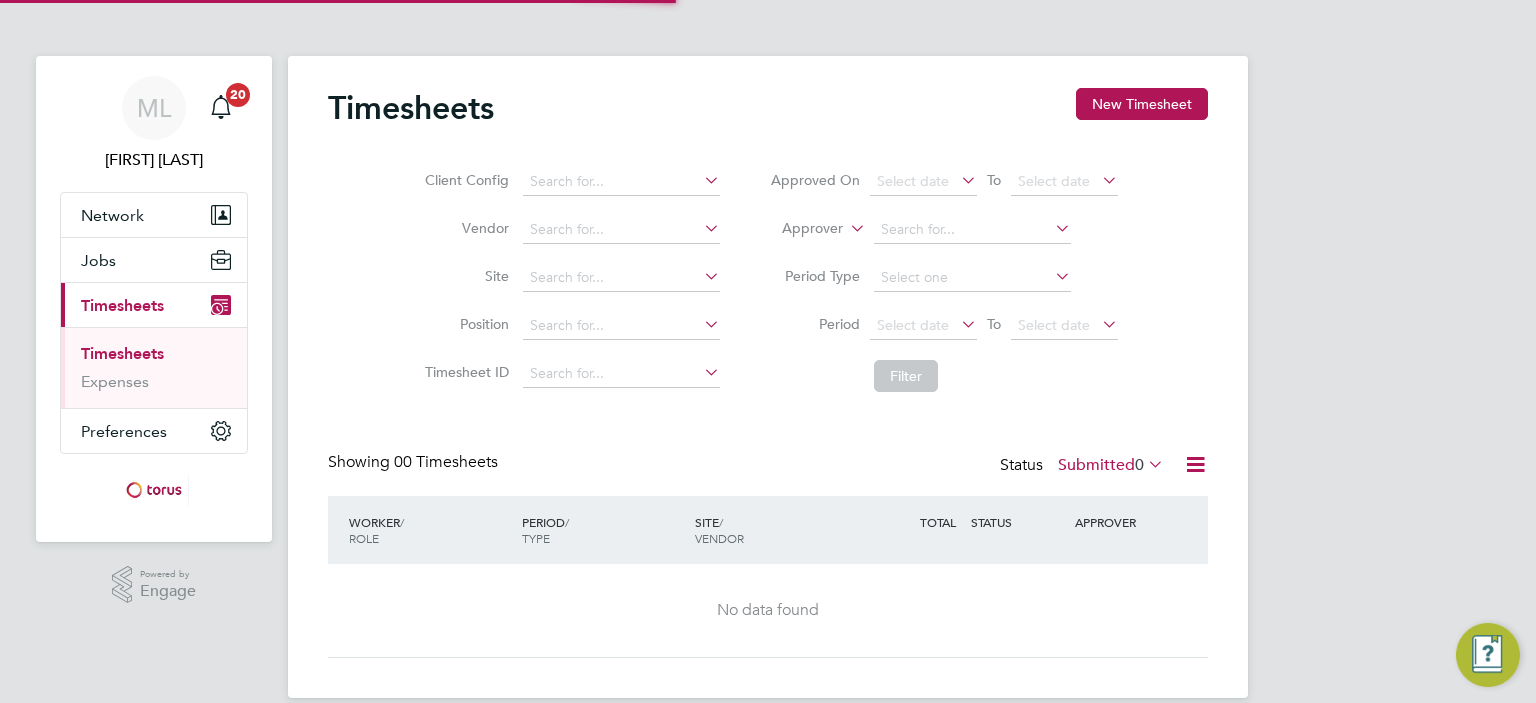 scroll, scrollTop: 0, scrollLeft: 0, axis: both 